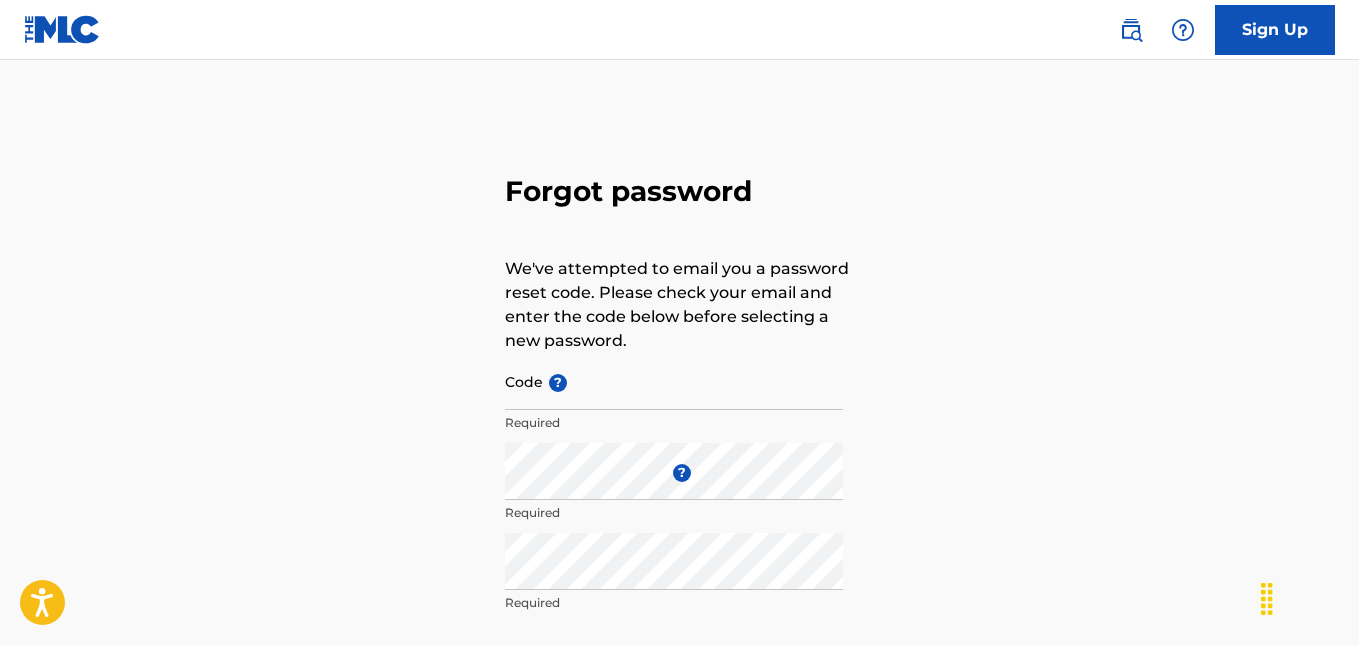 scroll, scrollTop: 0, scrollLeft: 0, axis: both 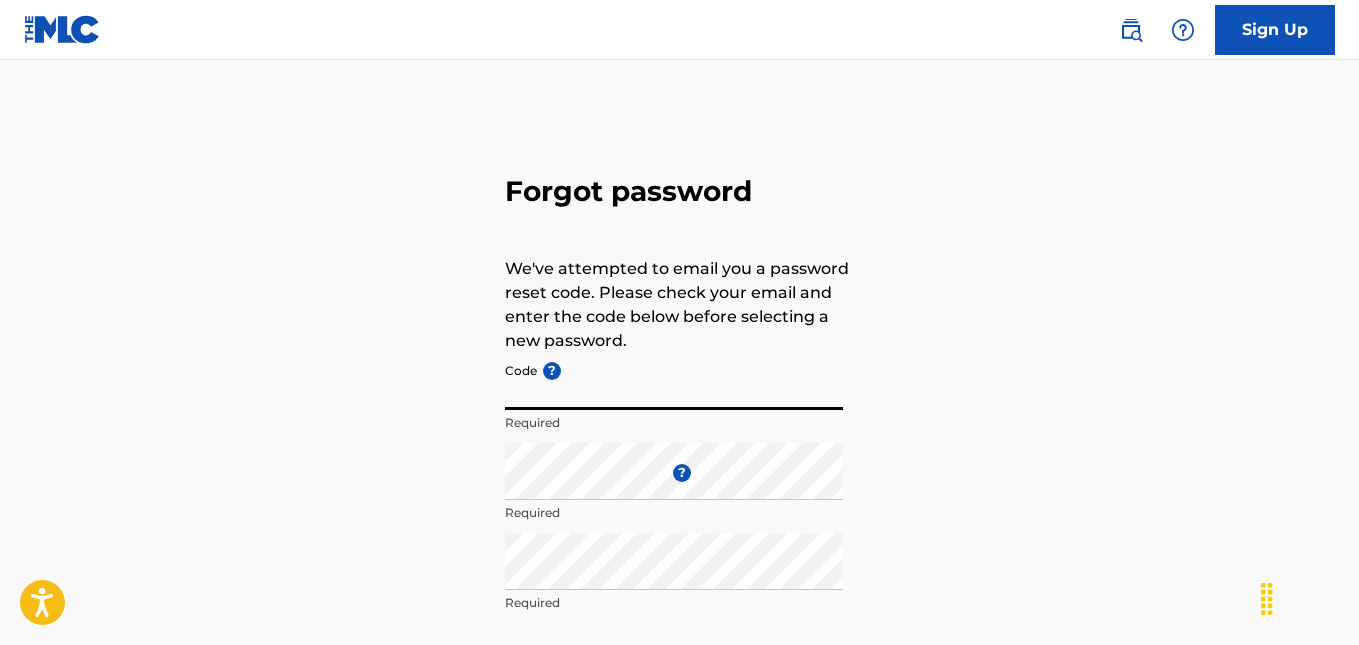 click on "Code ?" at bounding box center (674, 381) 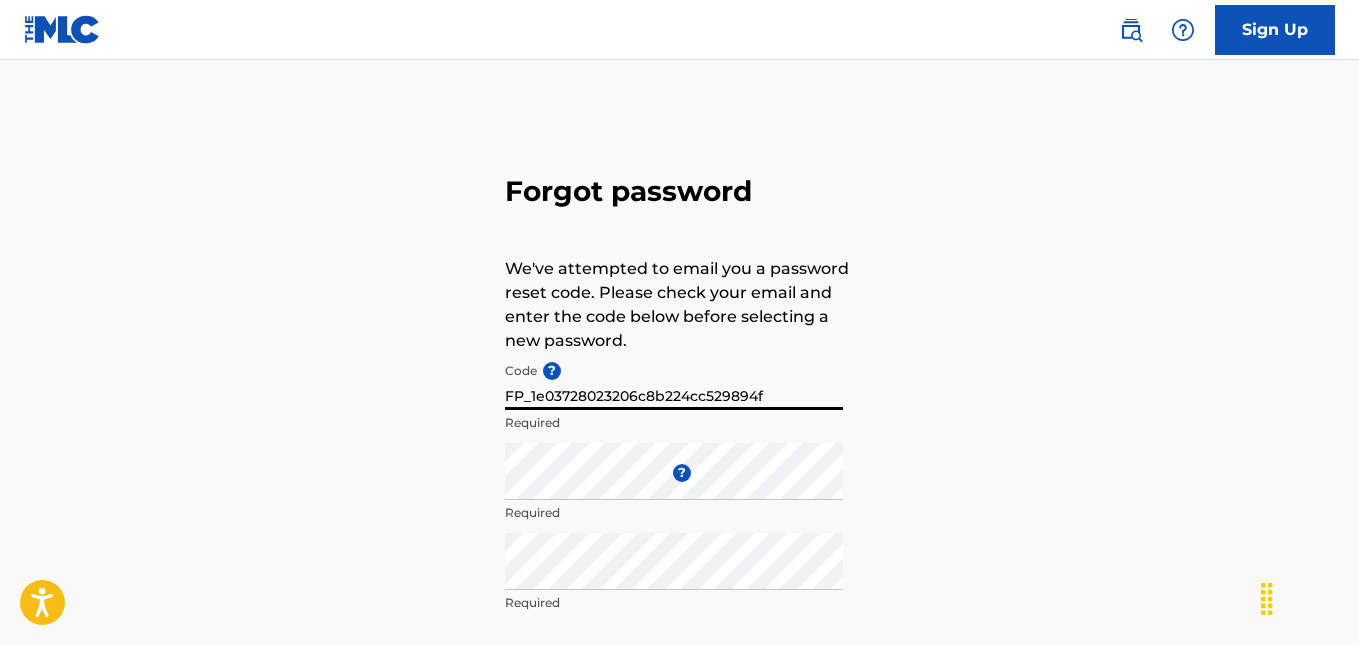 type on "FP_1e03728023206c8b224cc529894f" 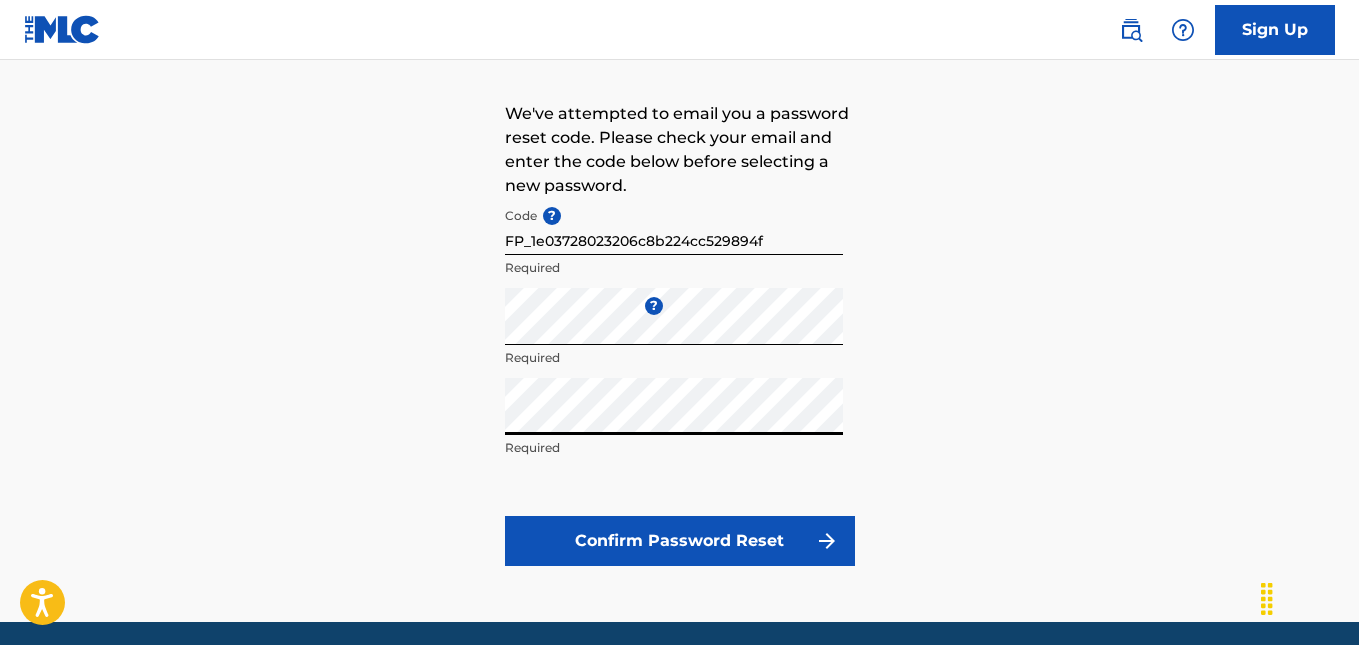 scroll, scrollTop: 161, scrollLeft: 0, axis: vertical 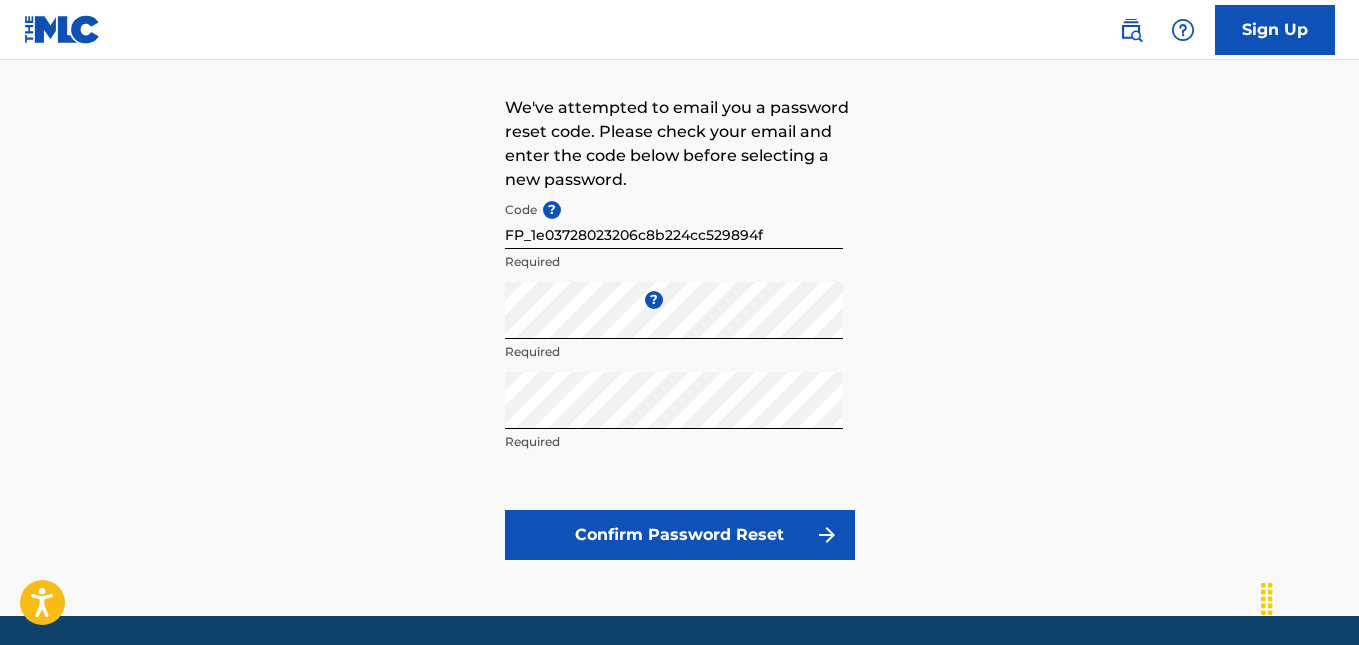 click on "Confirm Password Reset" at bounding box center [680, 535] 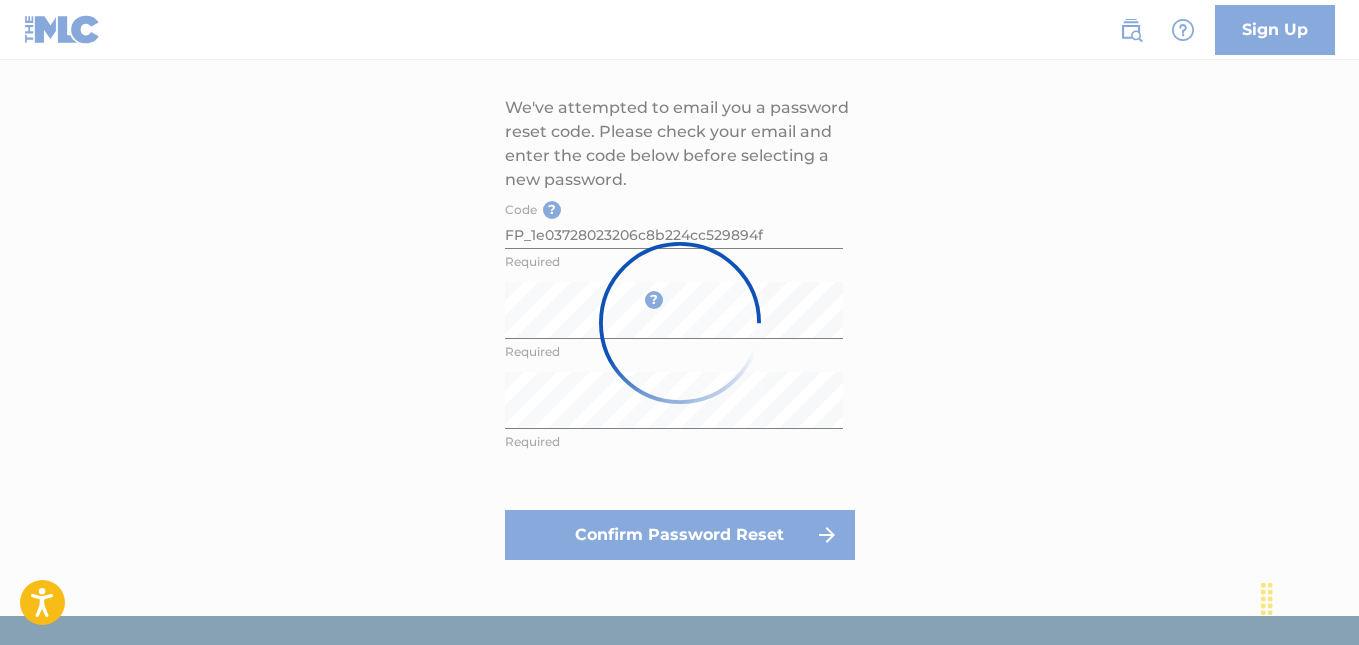 scroll, scrollTop: 0, scrollLeft: 0, axis: both 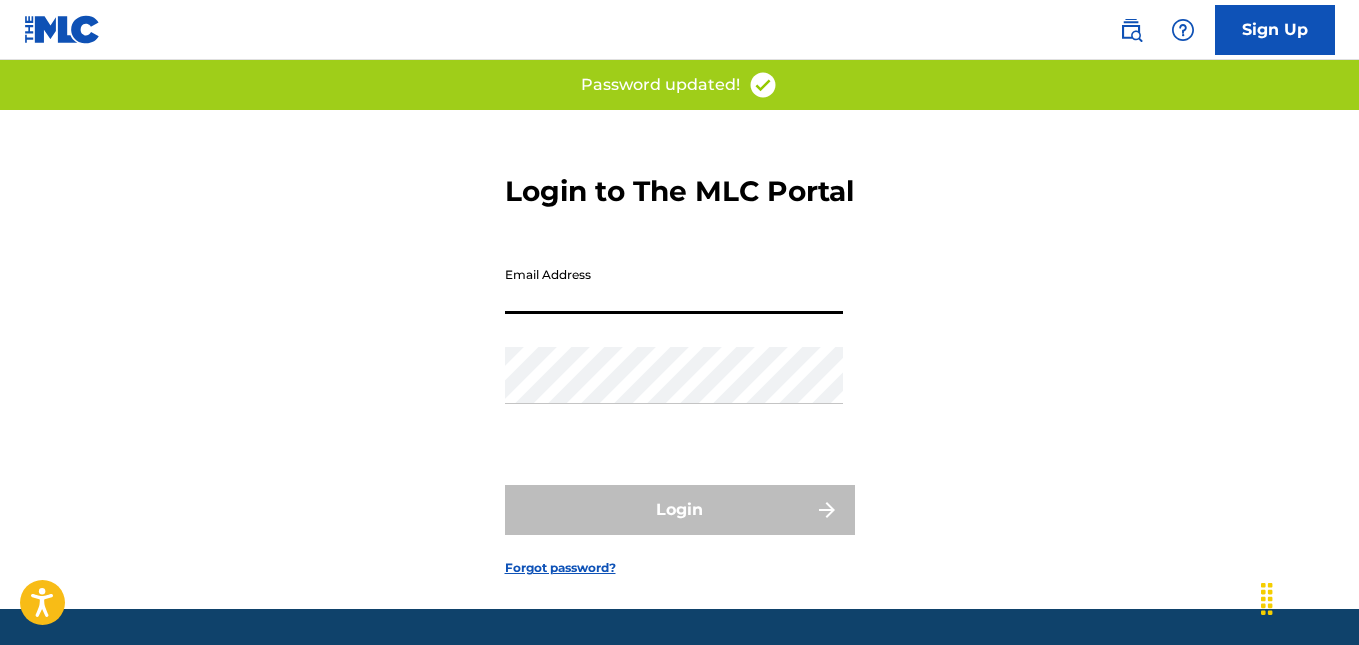 click on "Email Address" at bounding box center (674, 285) 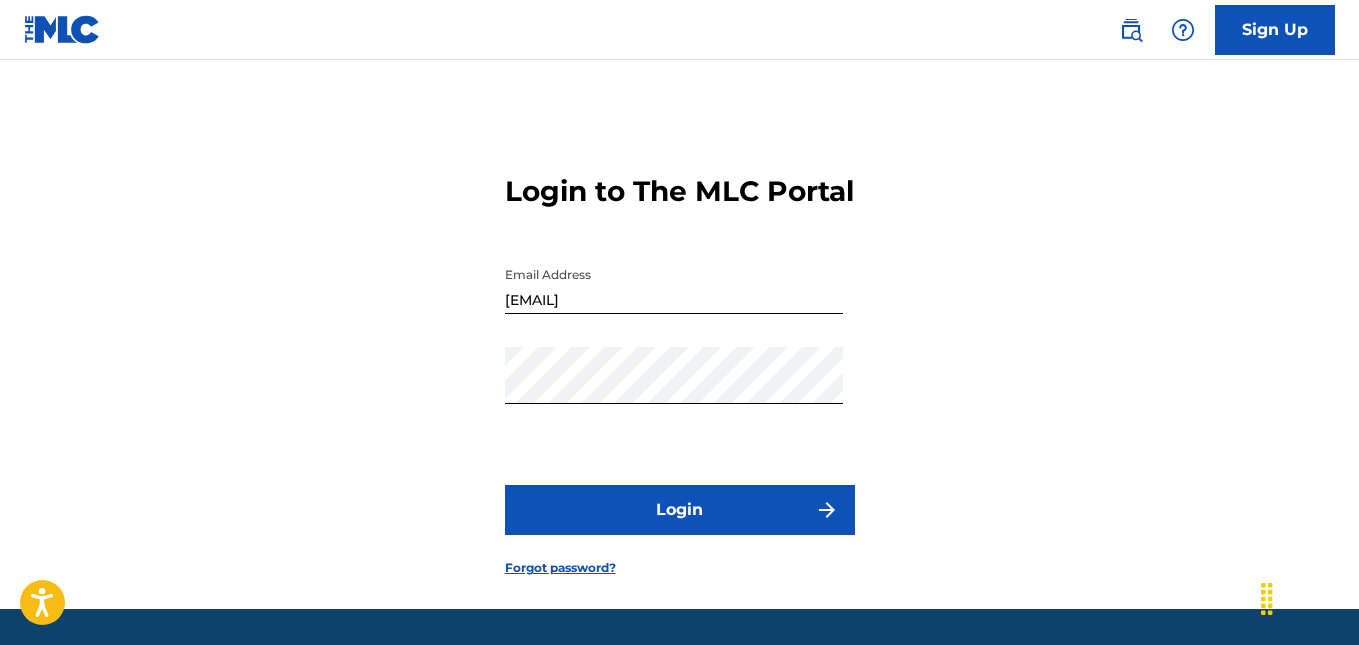 click on "Login" at bounding box center (680, 510) 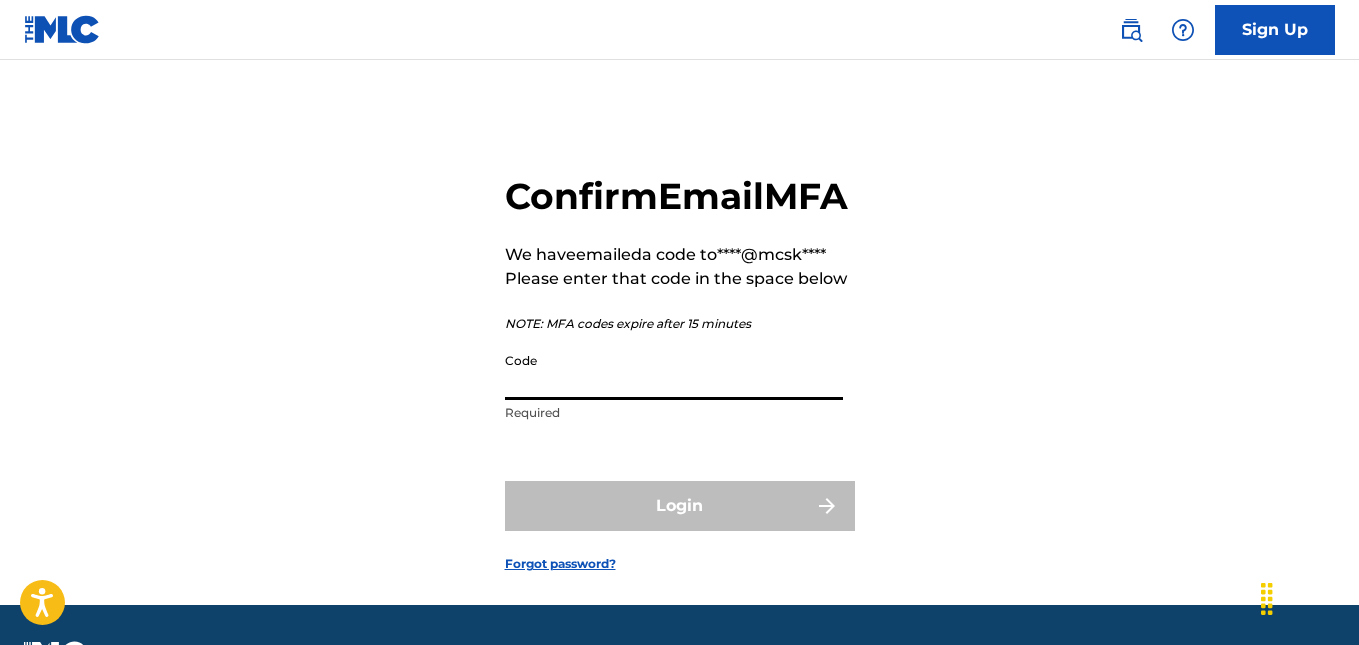 click on "Code" at bounding box center [674, 371] 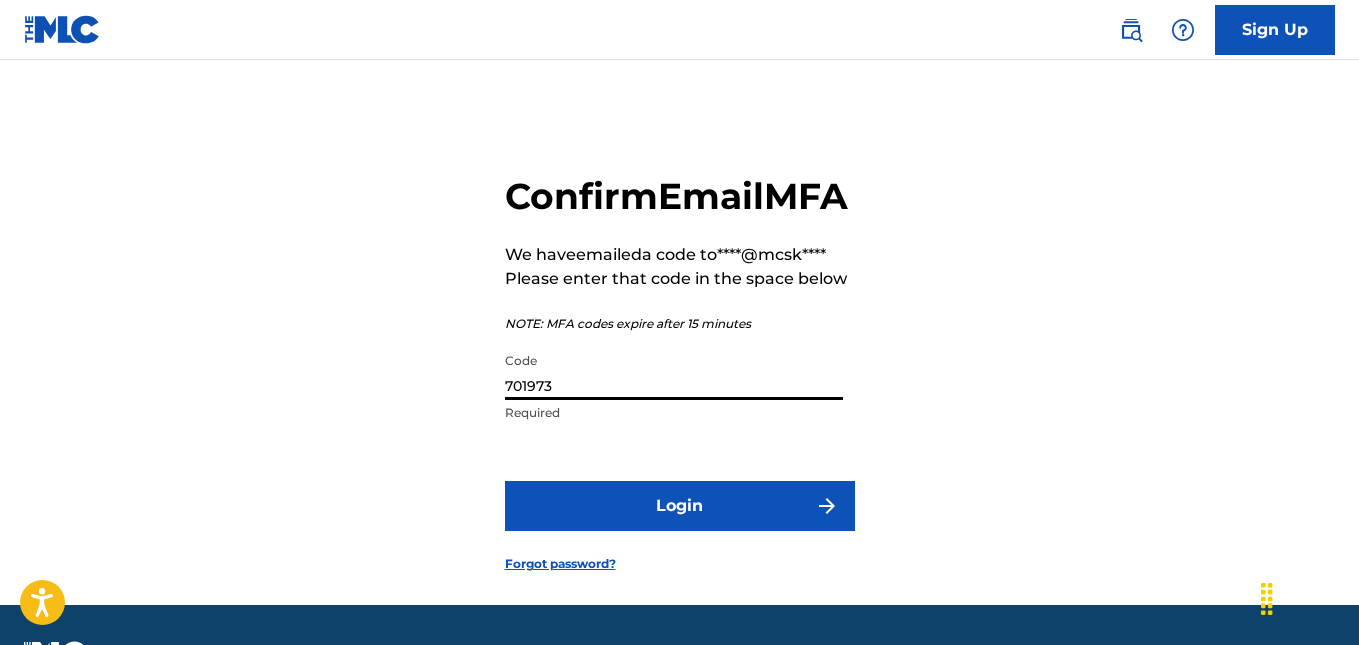 type on "701973" 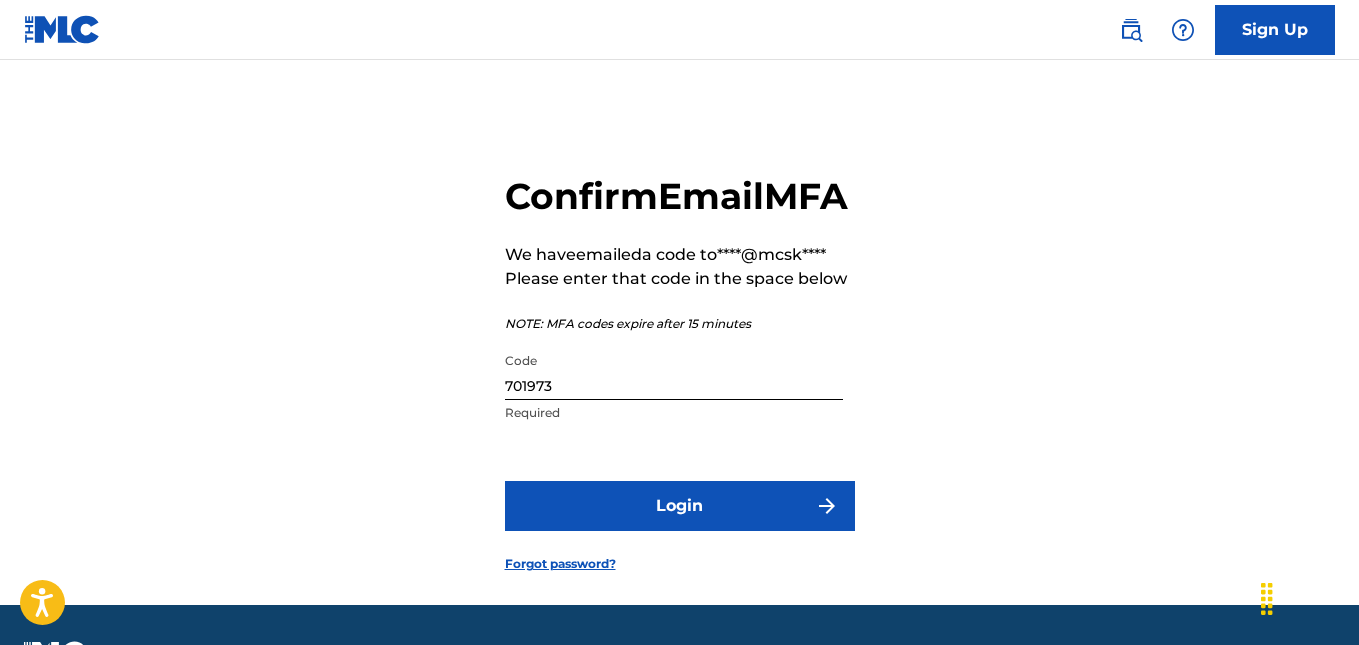 click on "Login" at bounding box center (680, 506) 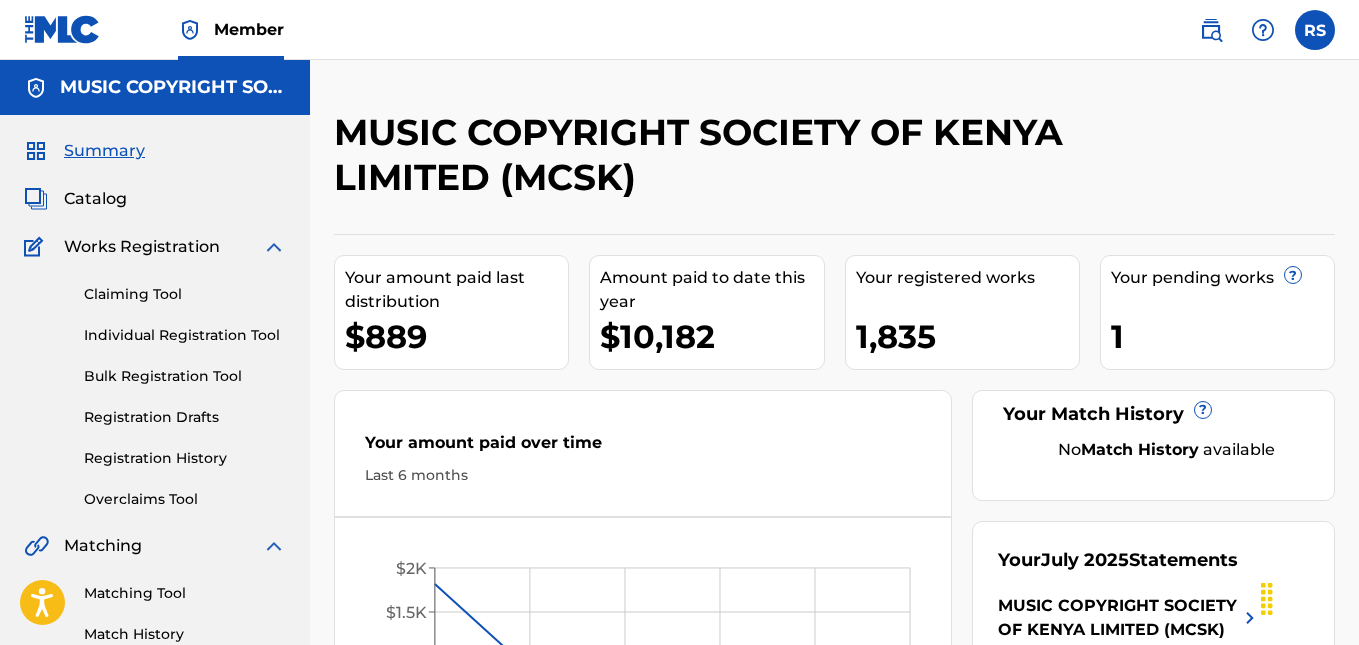 scroll, scrollTop: 0, scrollLeft: 0, axis: both 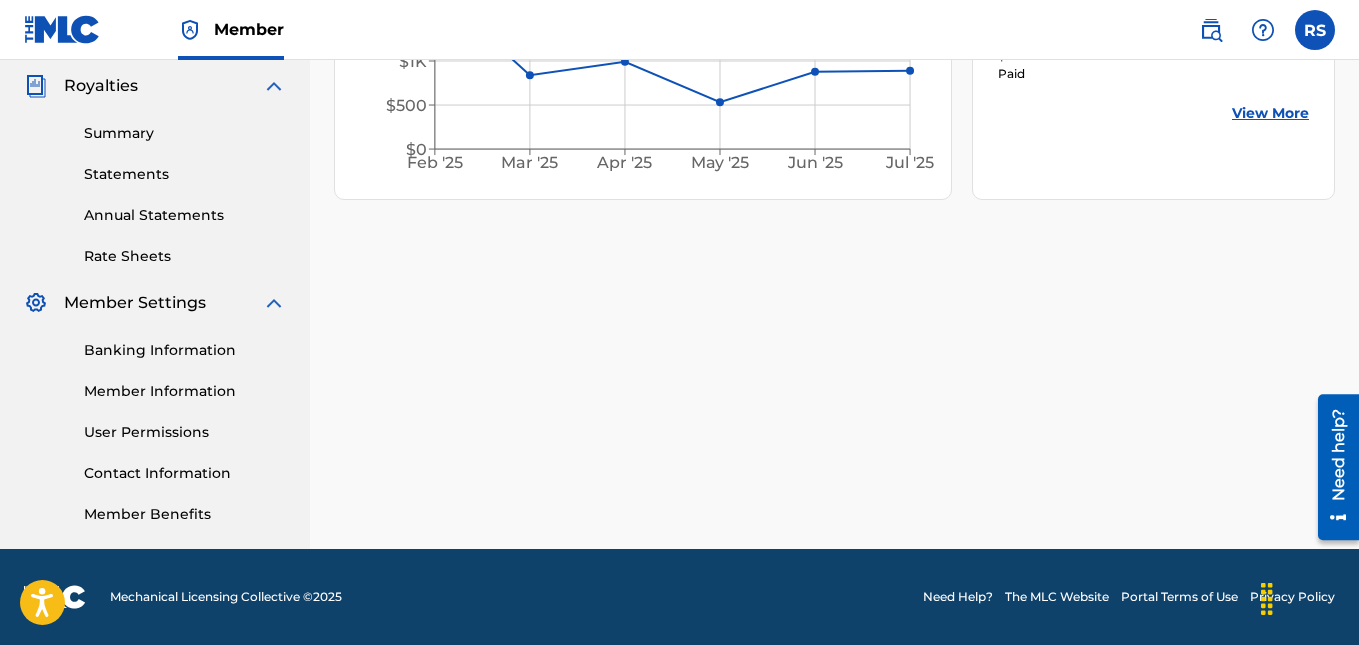 click on "User Permissions" at bounding box center (185, 432) 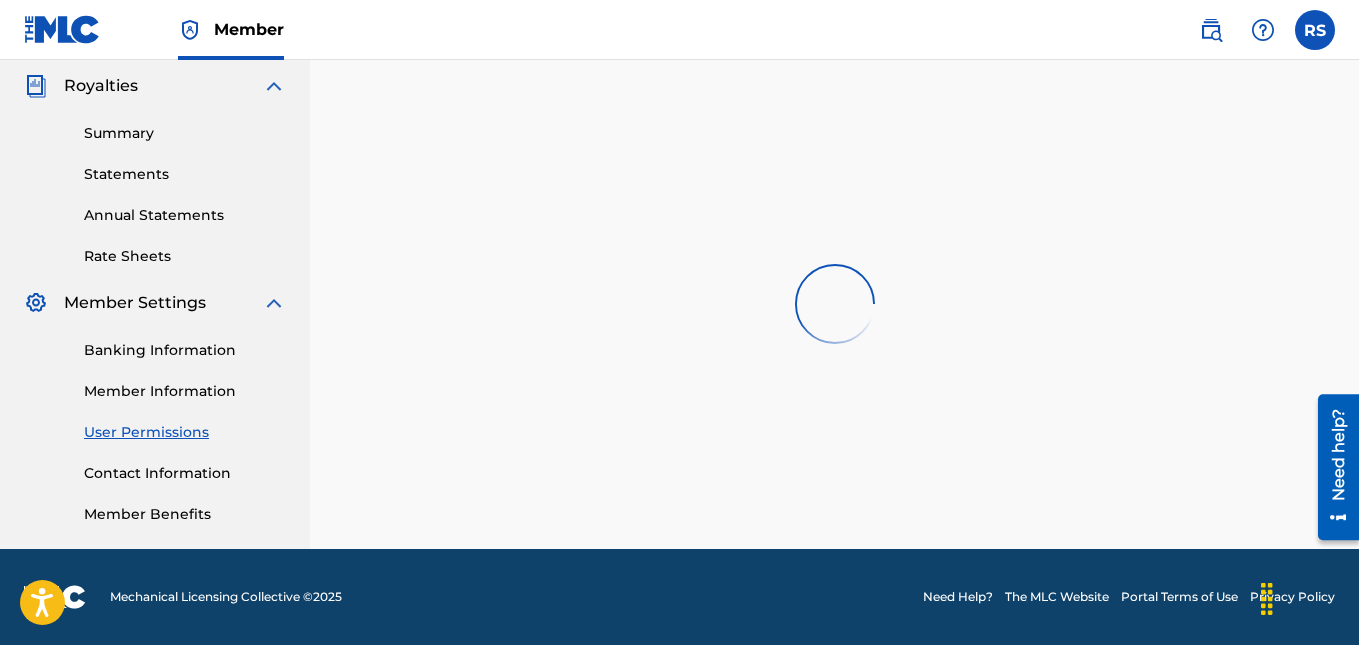 scroll, scrollTop: 0, scrollLeft: 0, axis: both 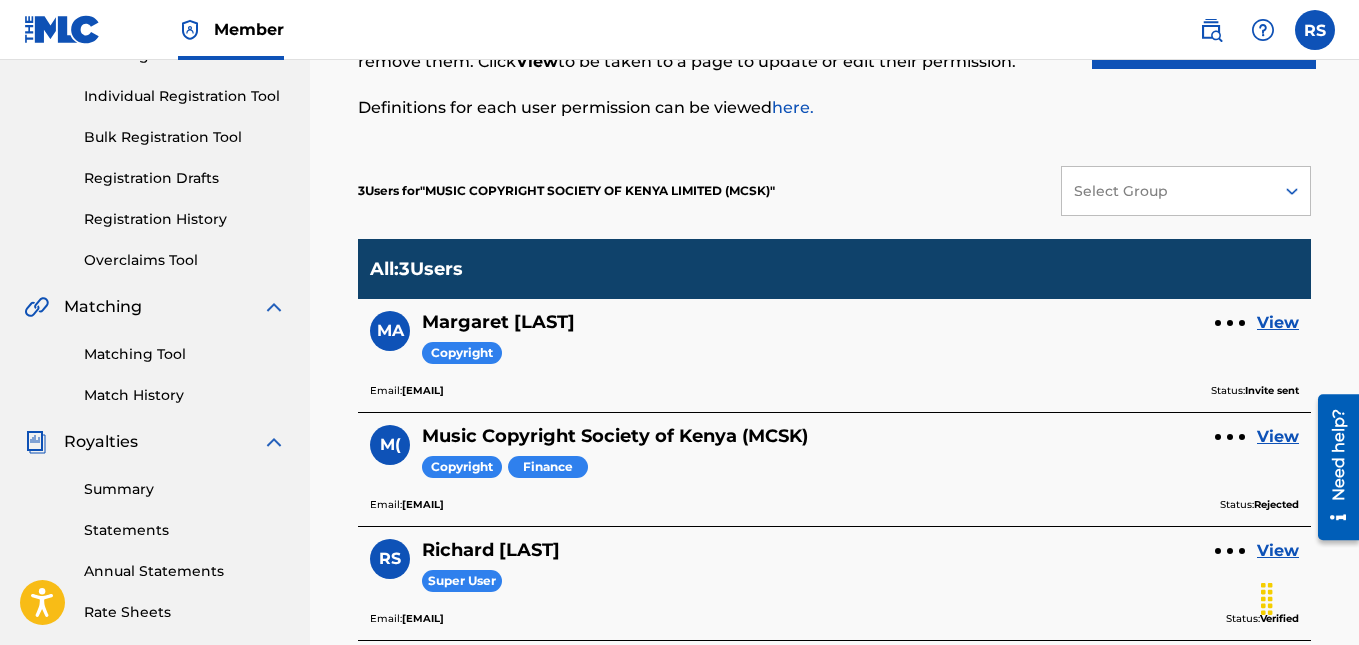 click on "View" at bounding box center (1278, 323) 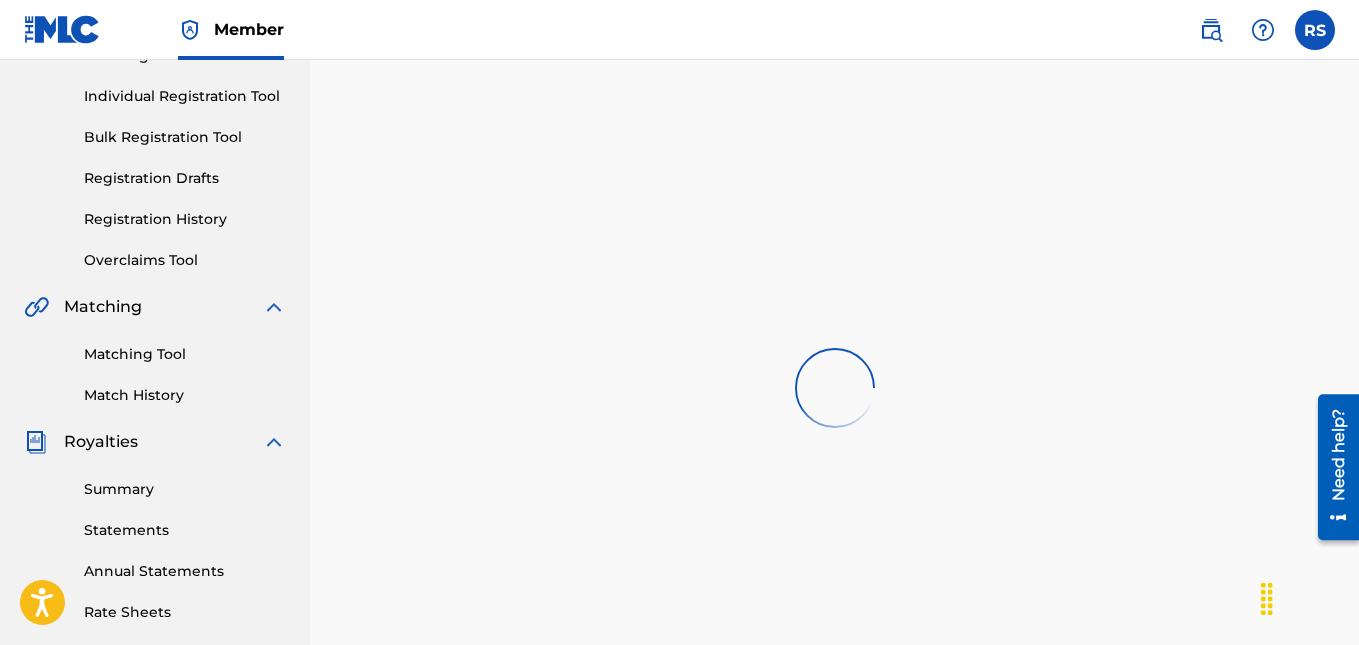scroll, scrollTop: 0, scrollLeft: 0, axis: both 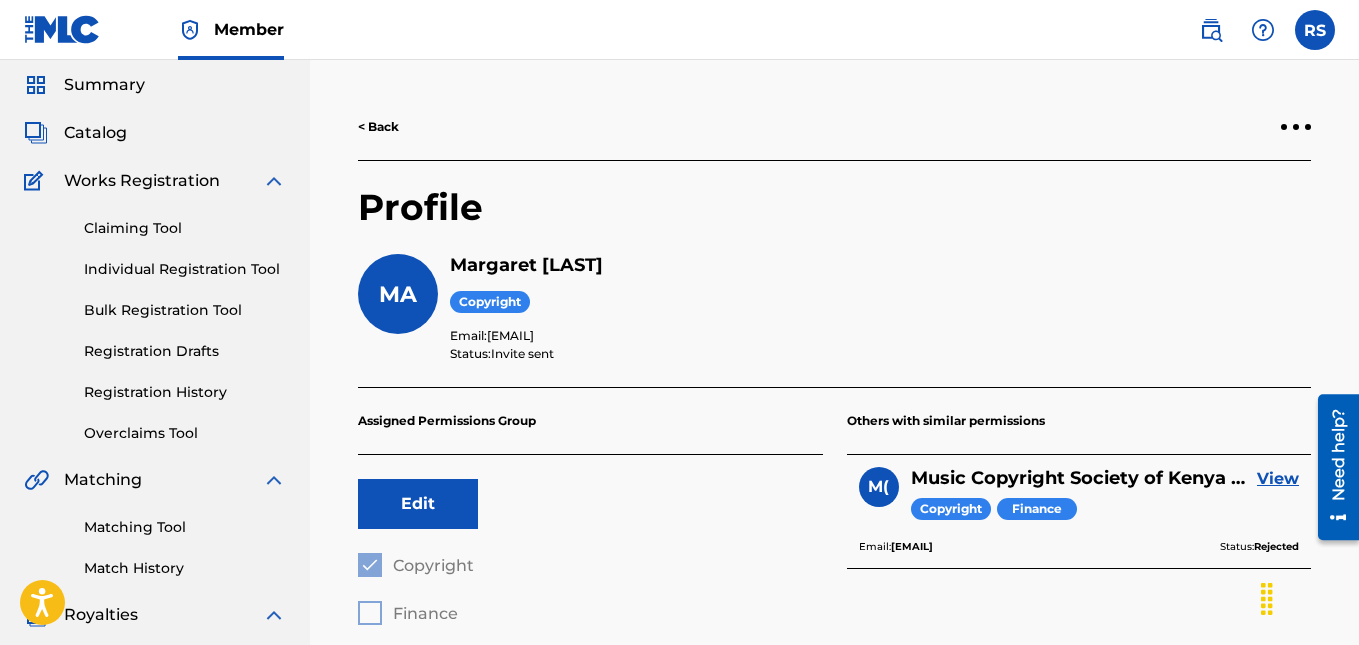 click at bounding box center (1296, 127) 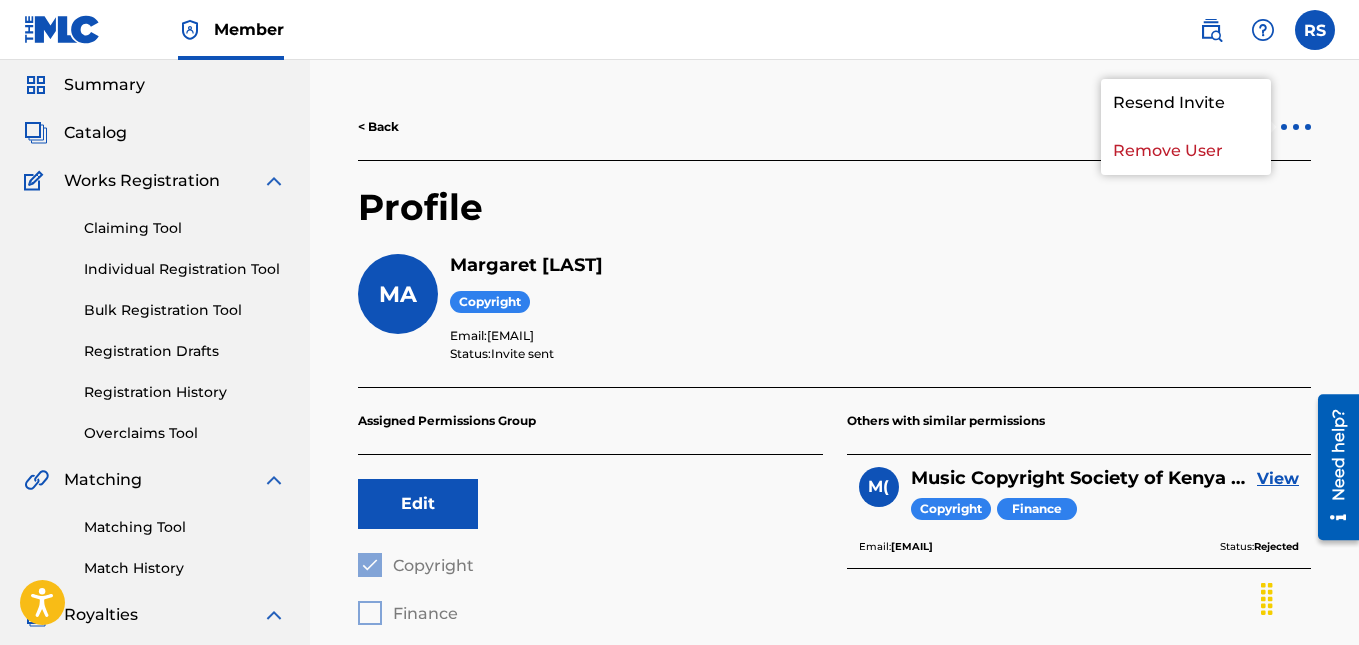click on "Remove User" at bounding box center [1186, 151] 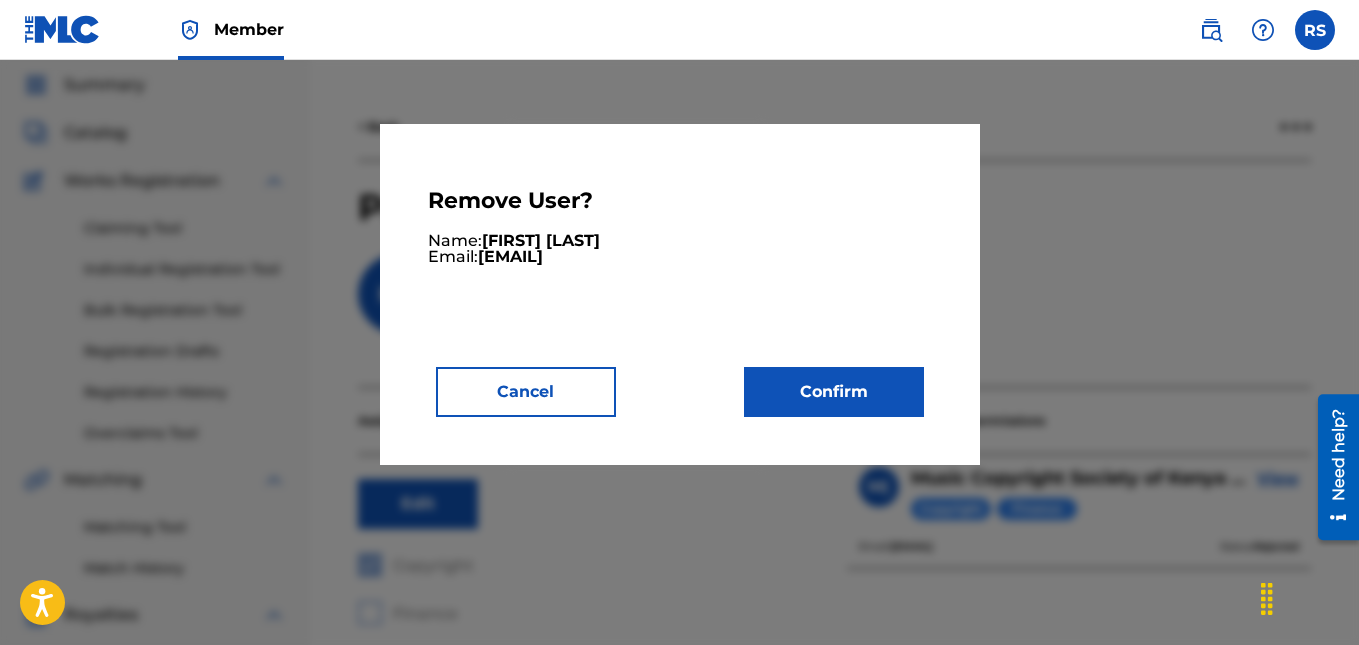 click on "Confirm" at bounding box center [834, 392] 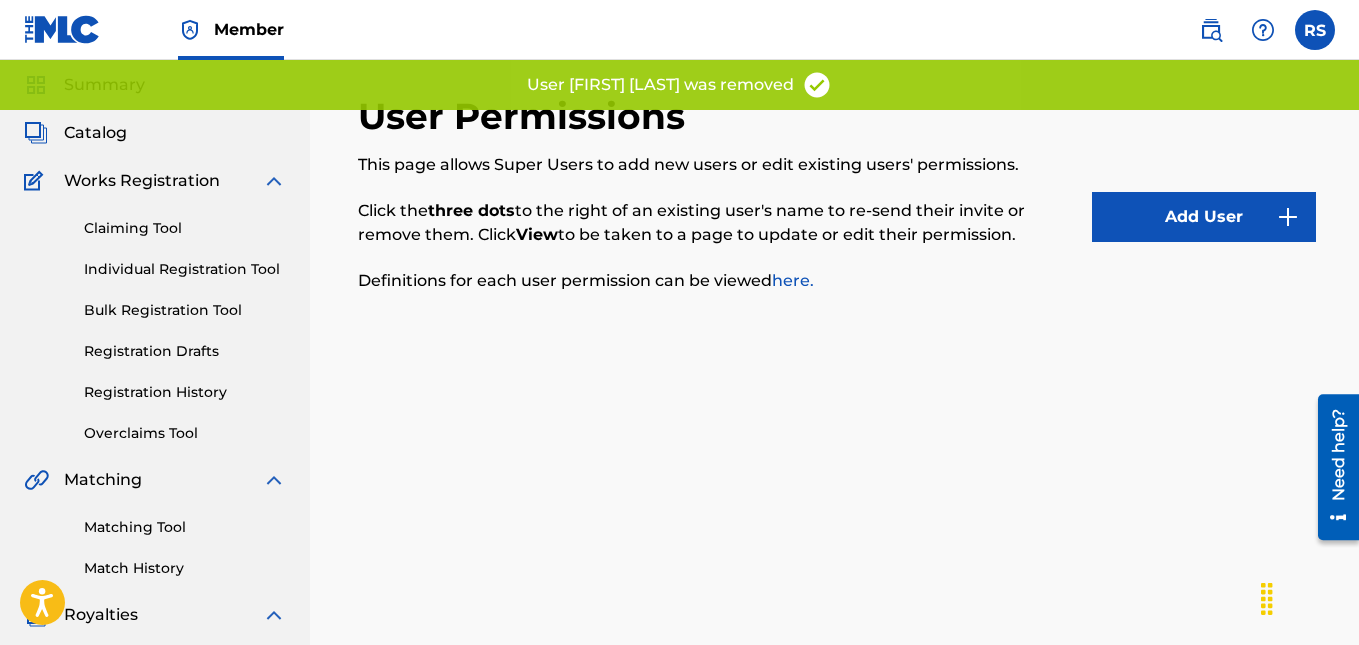 scroll, scrollTop: 0, scrollLeft: 0, axis: both 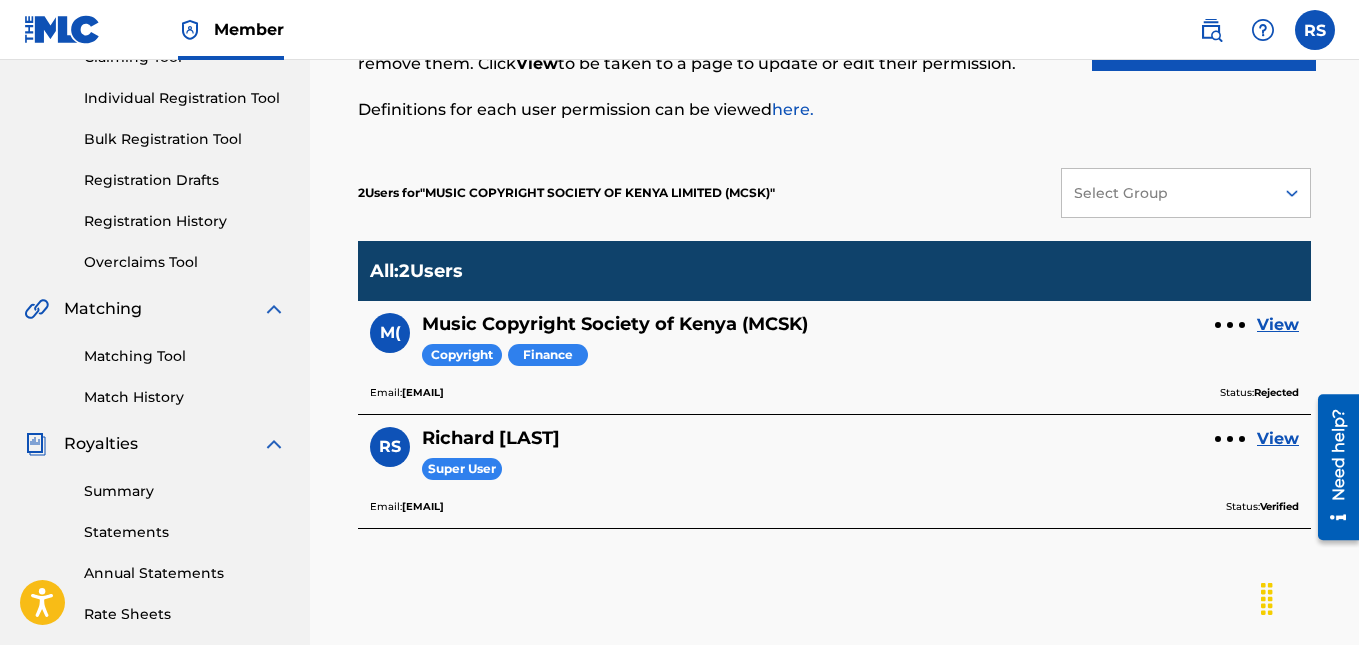 click at bounding box center [1230, 325] 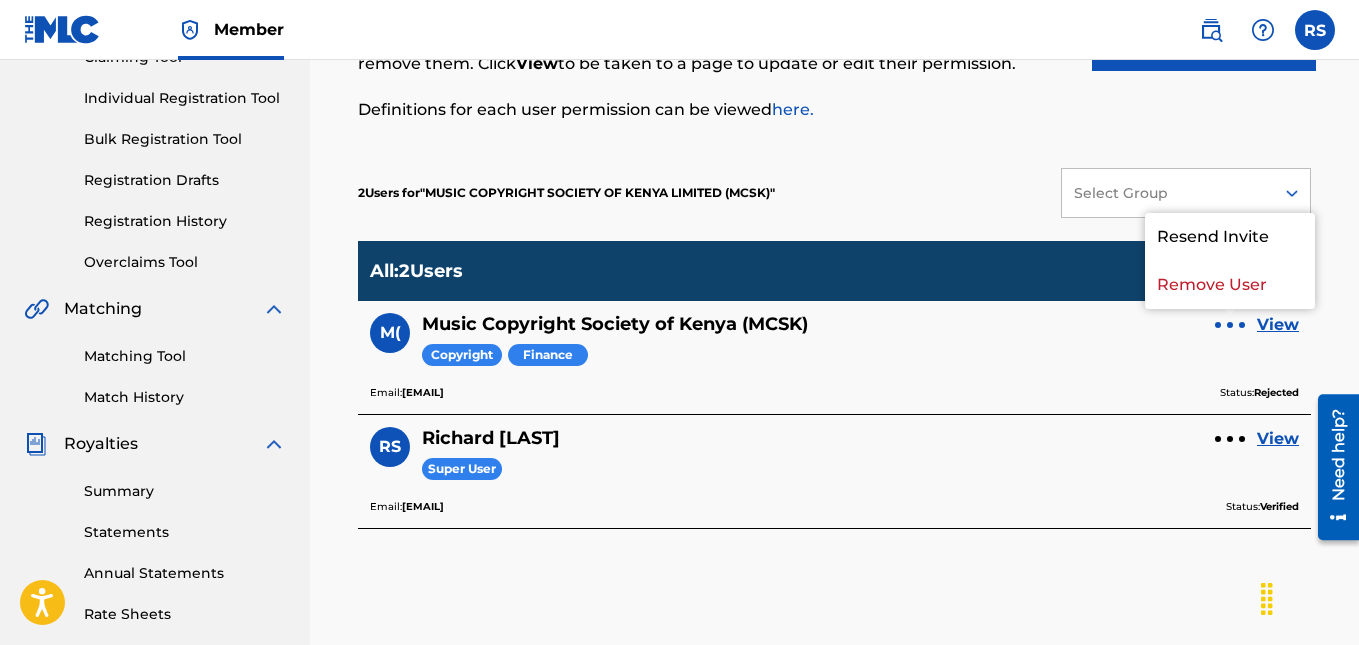 click on "Remove User" at bounding box center (1230, 285) 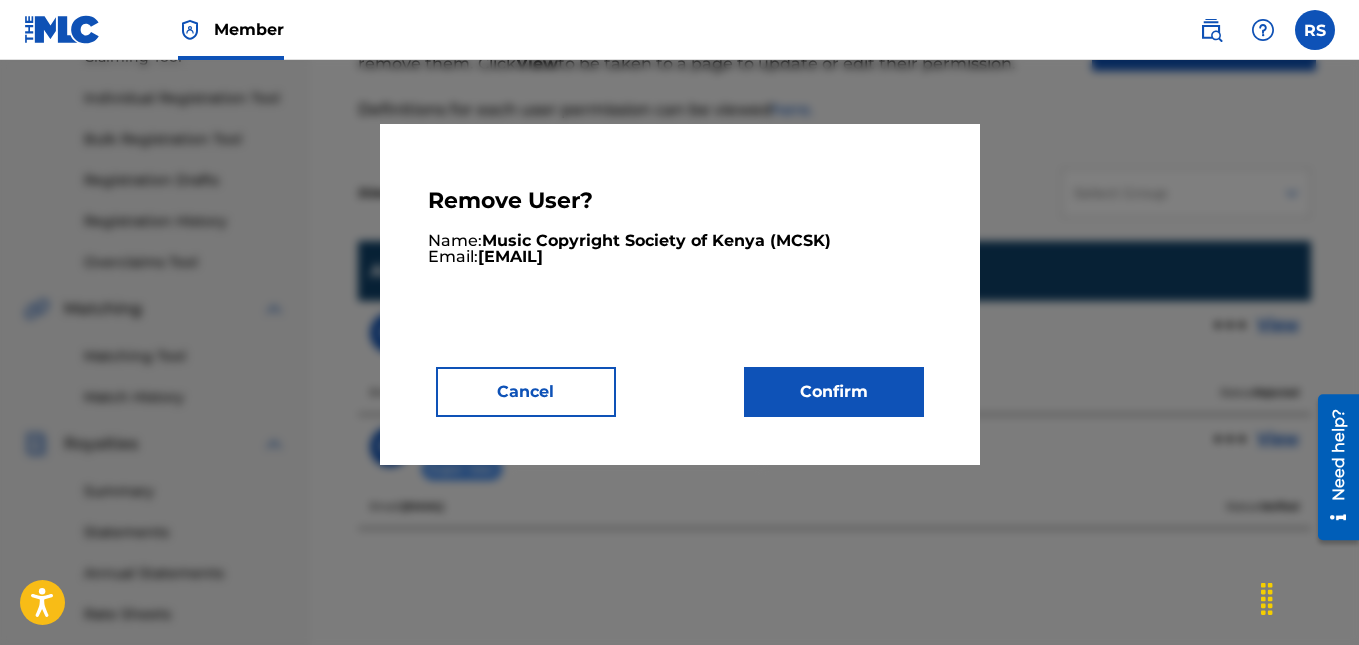click on "Confirm" at bounding box center (834, 392) 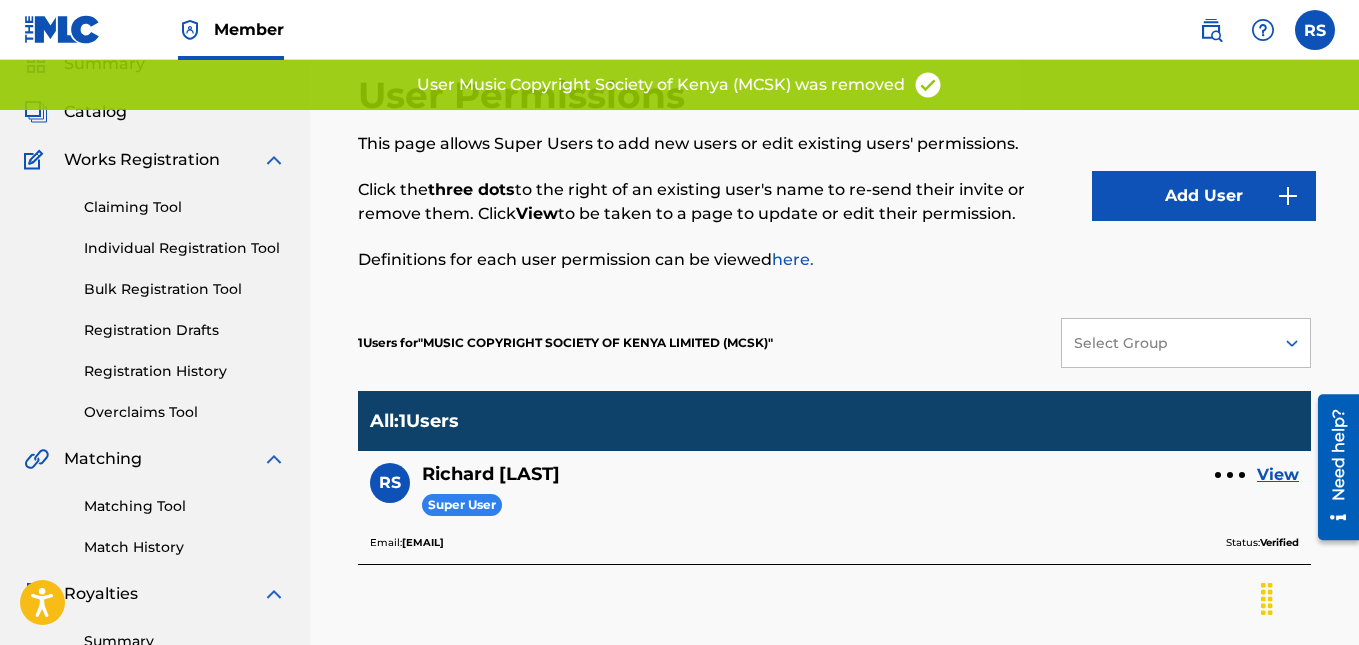 scroll, scrollTop: 81, scrollLeft: 0, axis: vertical 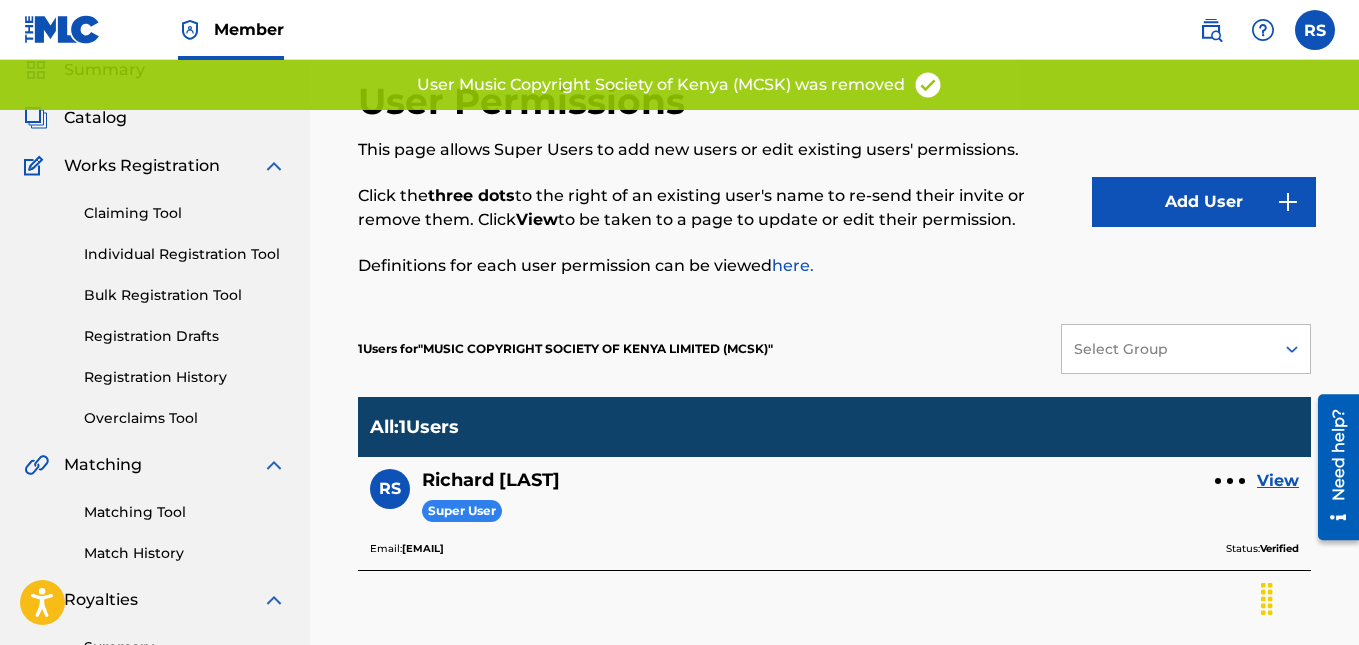 click on "Add User" at bounding box center (1204, 202) 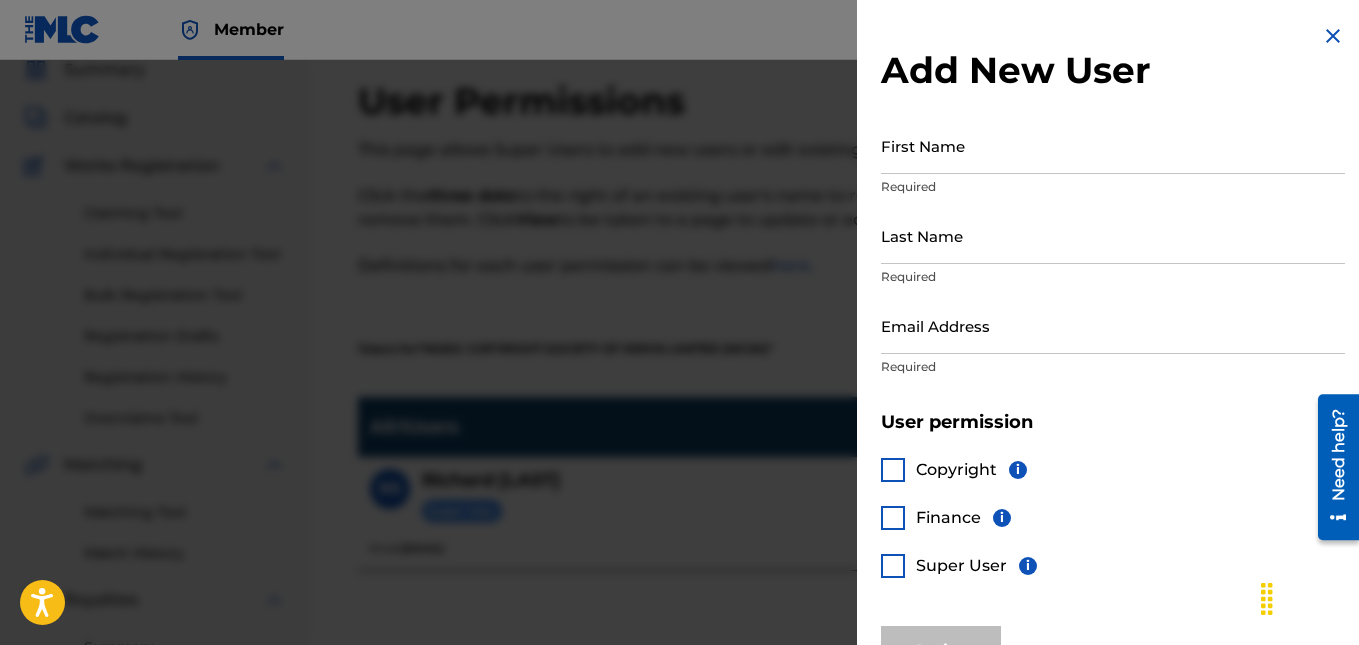 click on "First Name" at bounding box center (1113, 145) 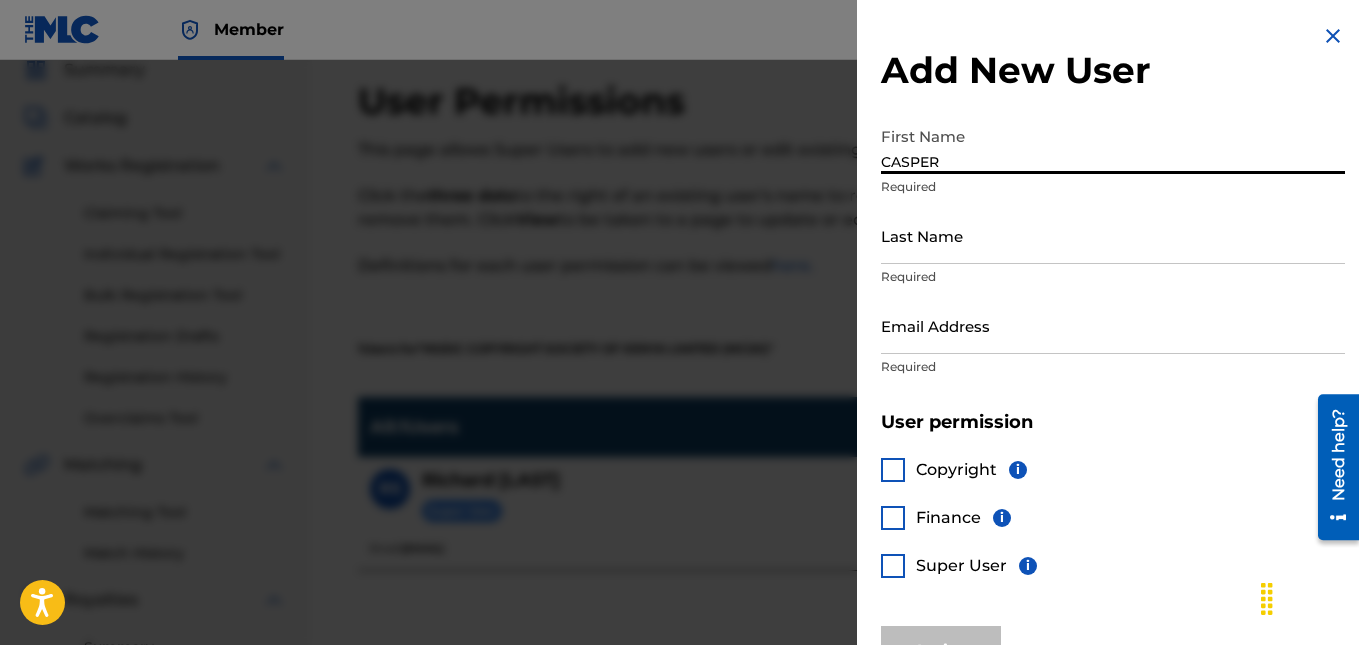 type on "CASPER" 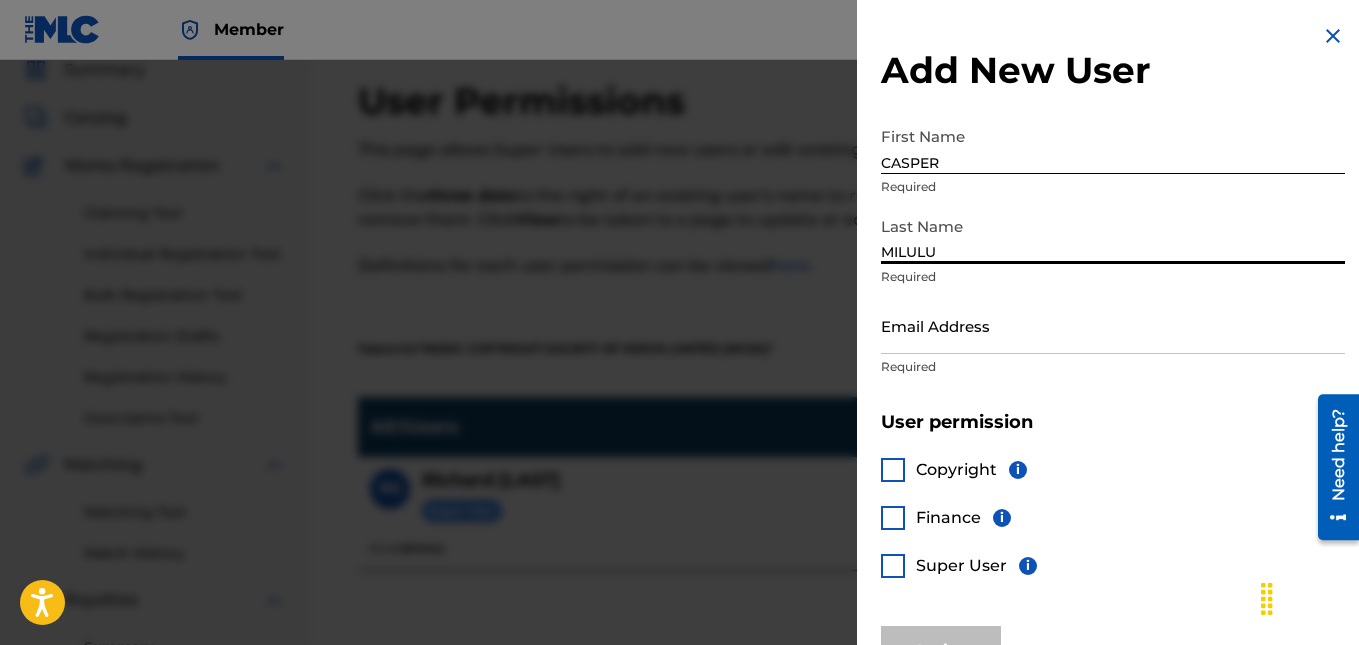 type on "MILULU" 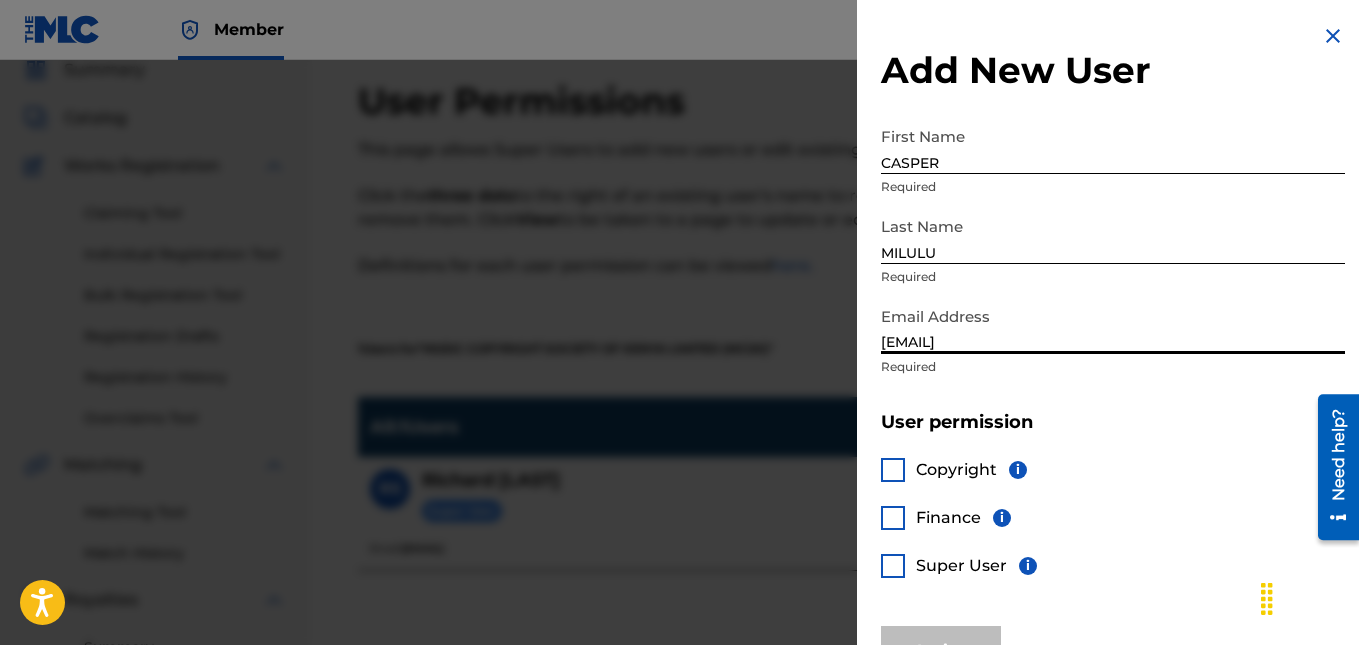 type on "[EMAIL]" 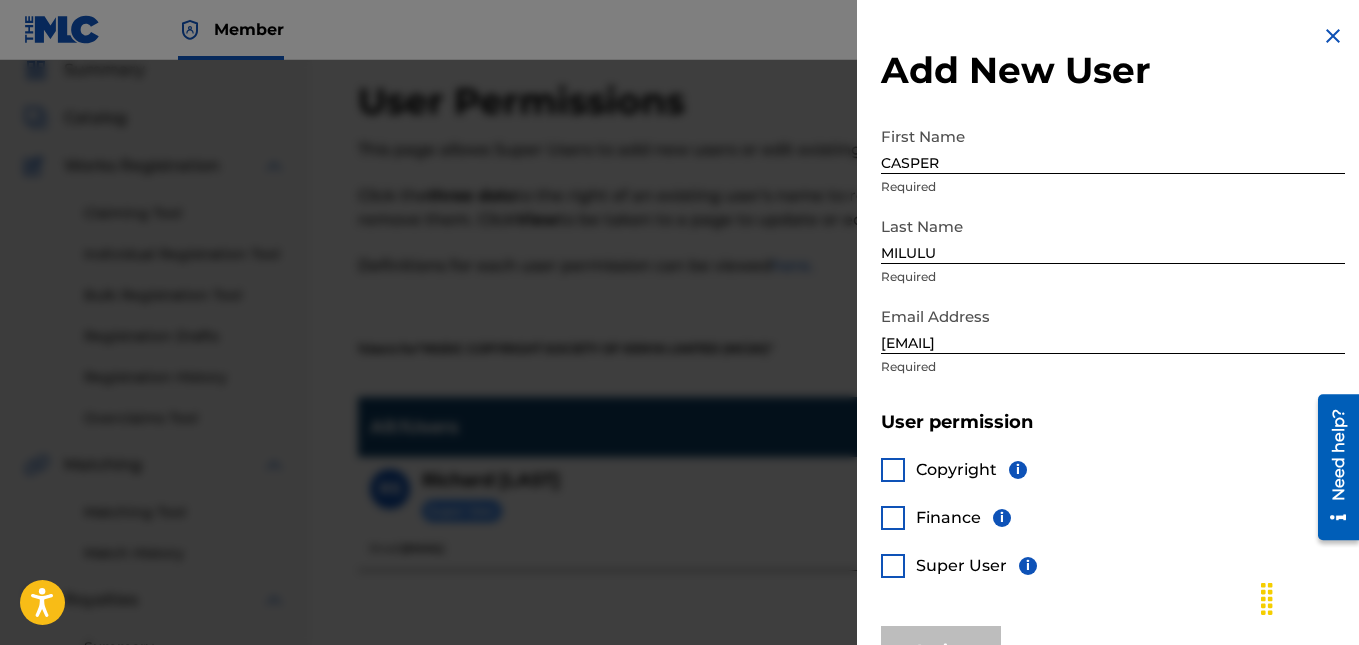 click at bounding box center [893, 470] 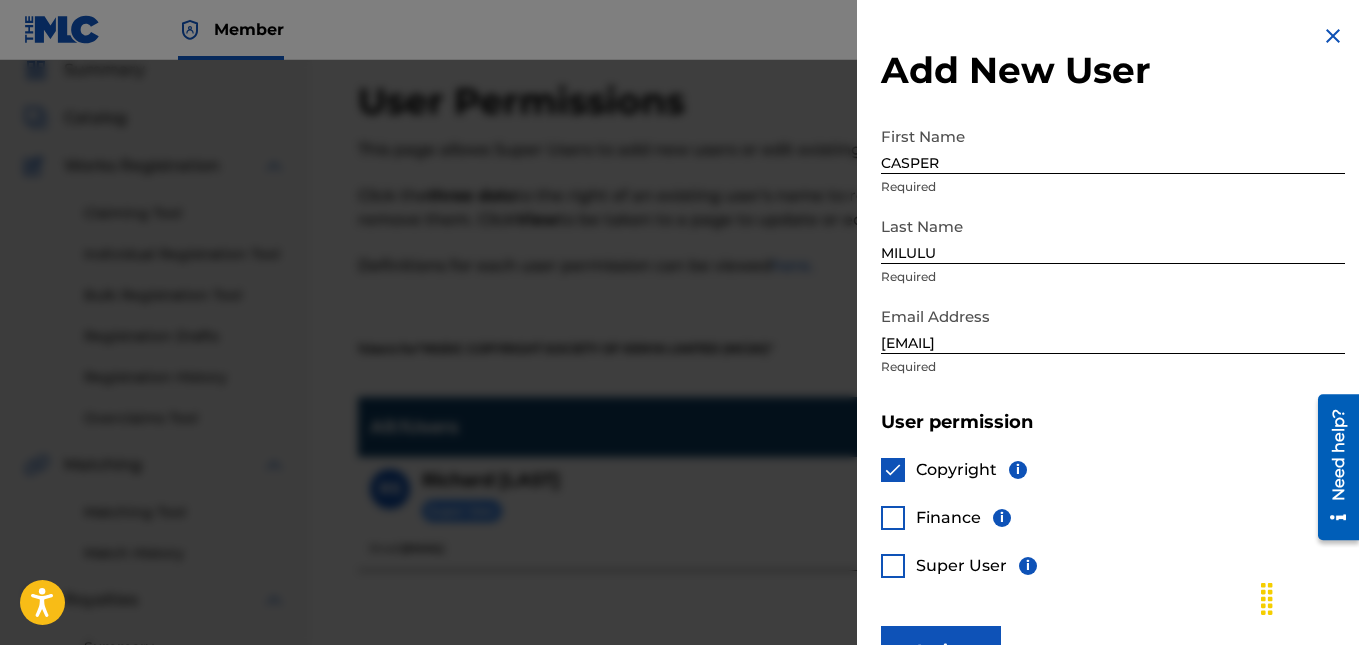 click at bounding box center (893, 518) 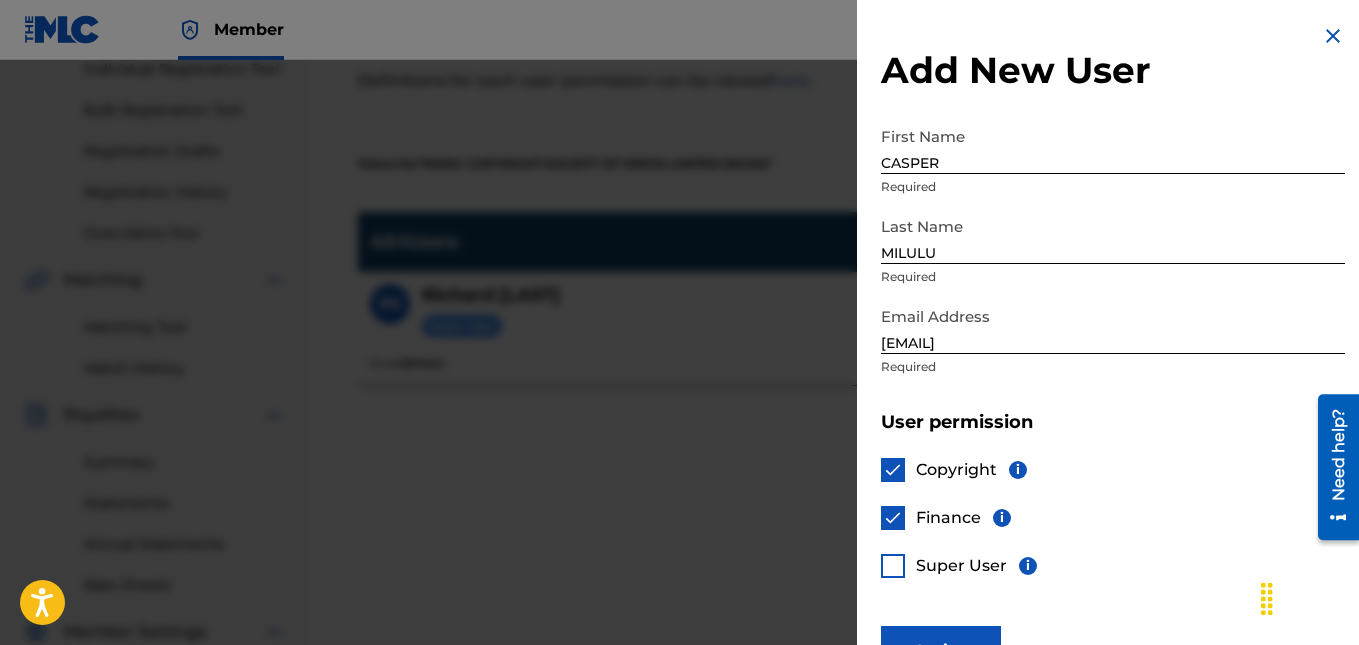 scroll, scrollTop: 276, scrollLeft: 0, axis: vertical 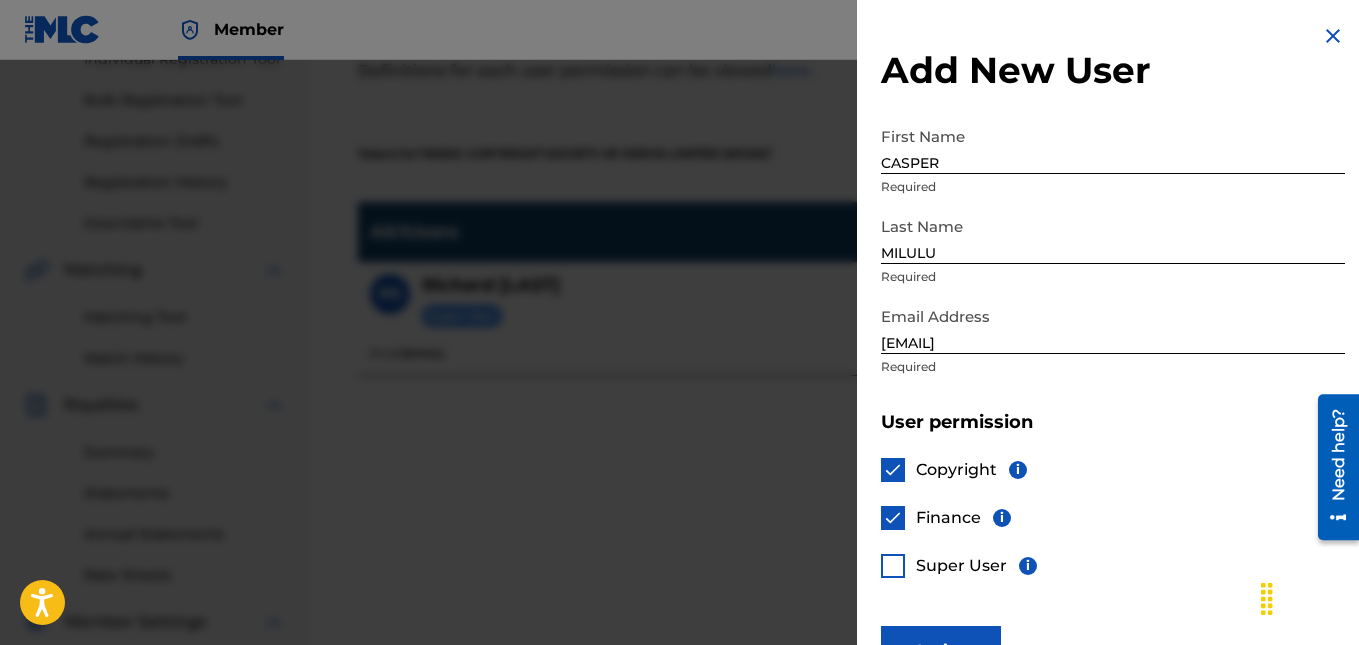 click on "Invite" at bounding box center (941, 651) 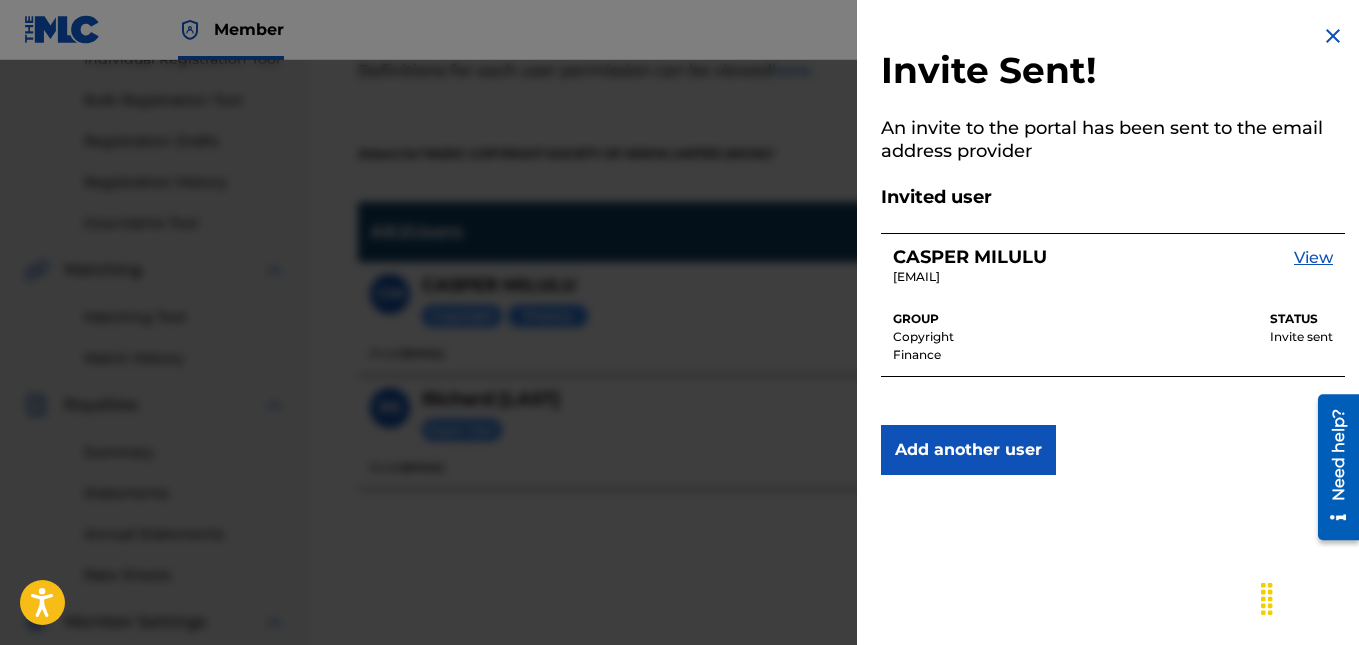 click at bounding box center [1333, 36] 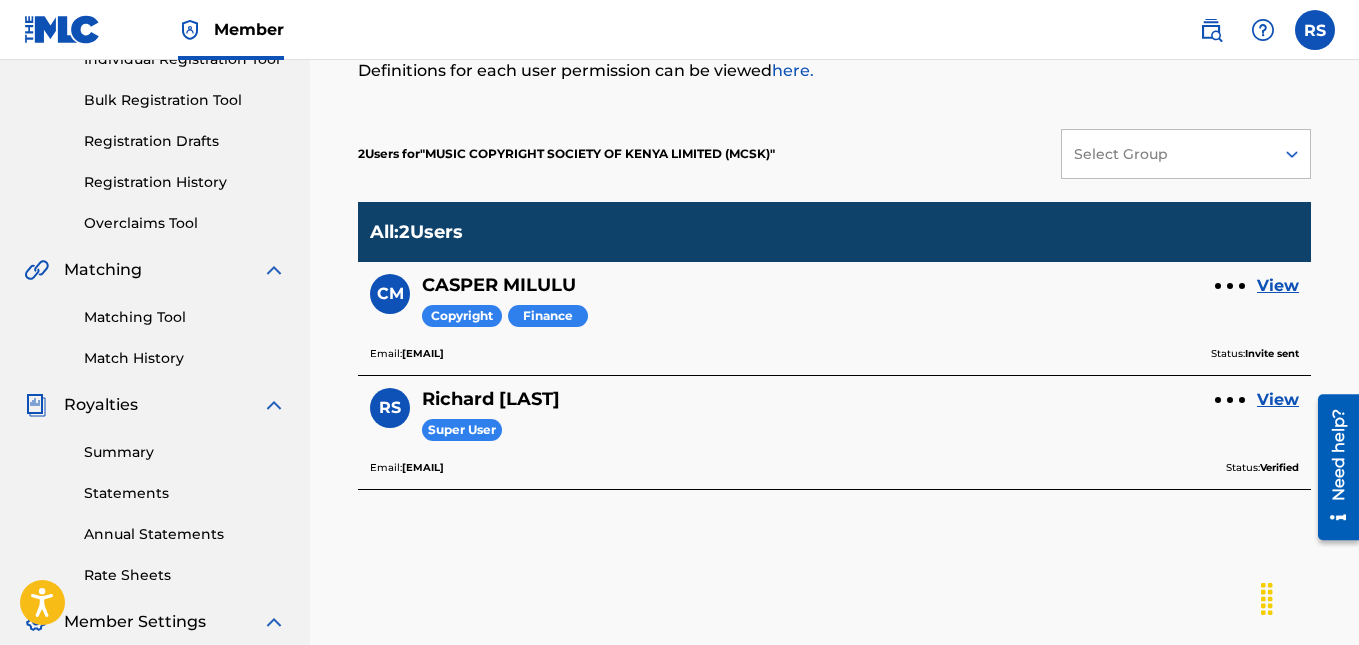 click at bounding box center [1315, 30] 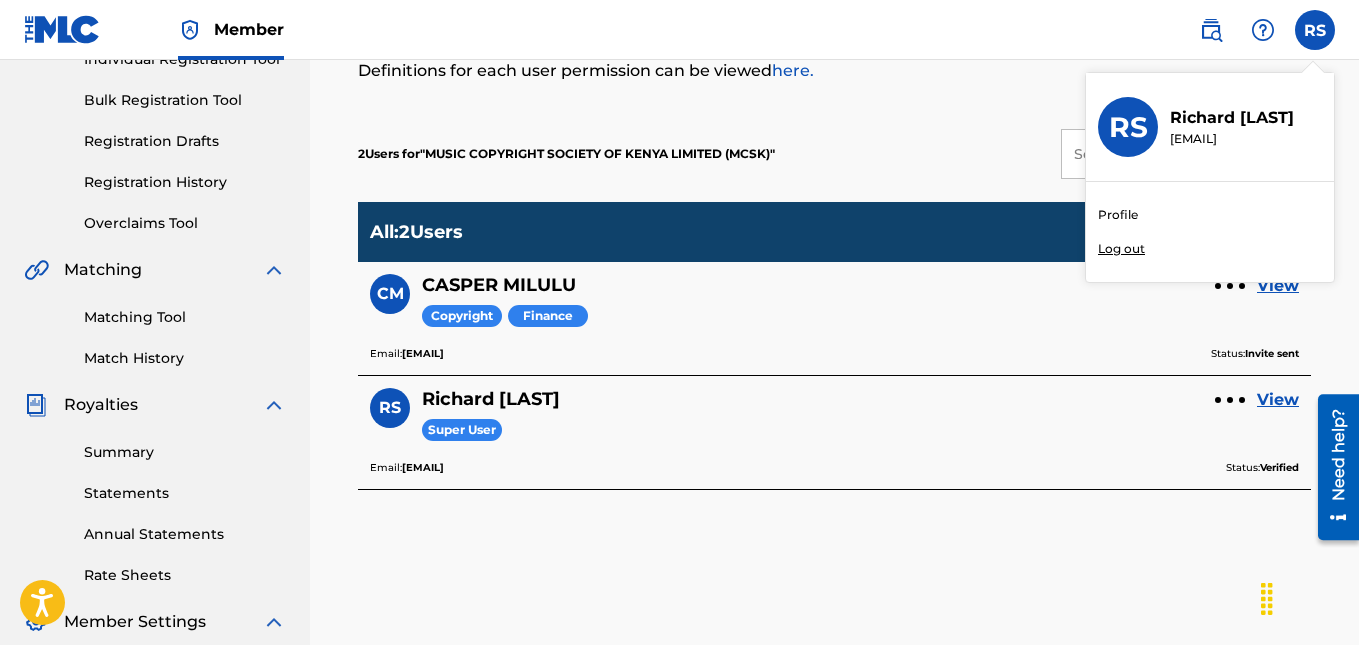 click on "Log out" at bounding box center (1121, 249) 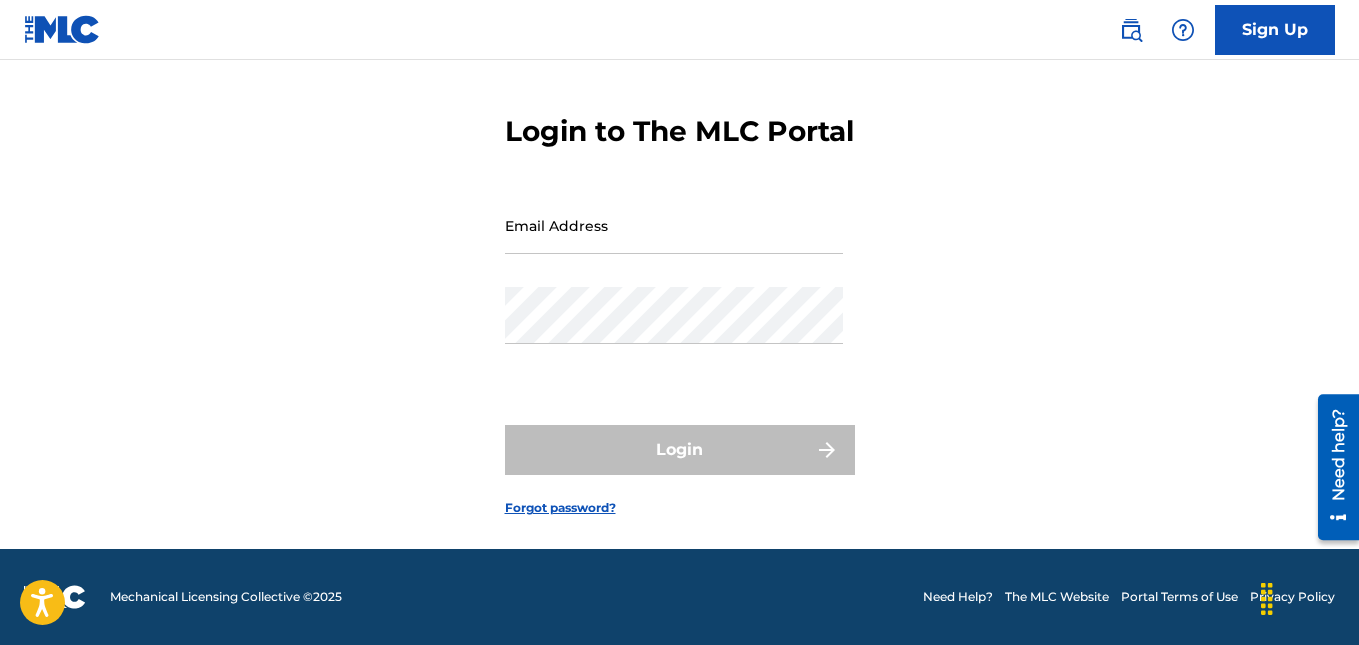 scroll, scrollTop: 0, scrollLeft: 0, axis: both 